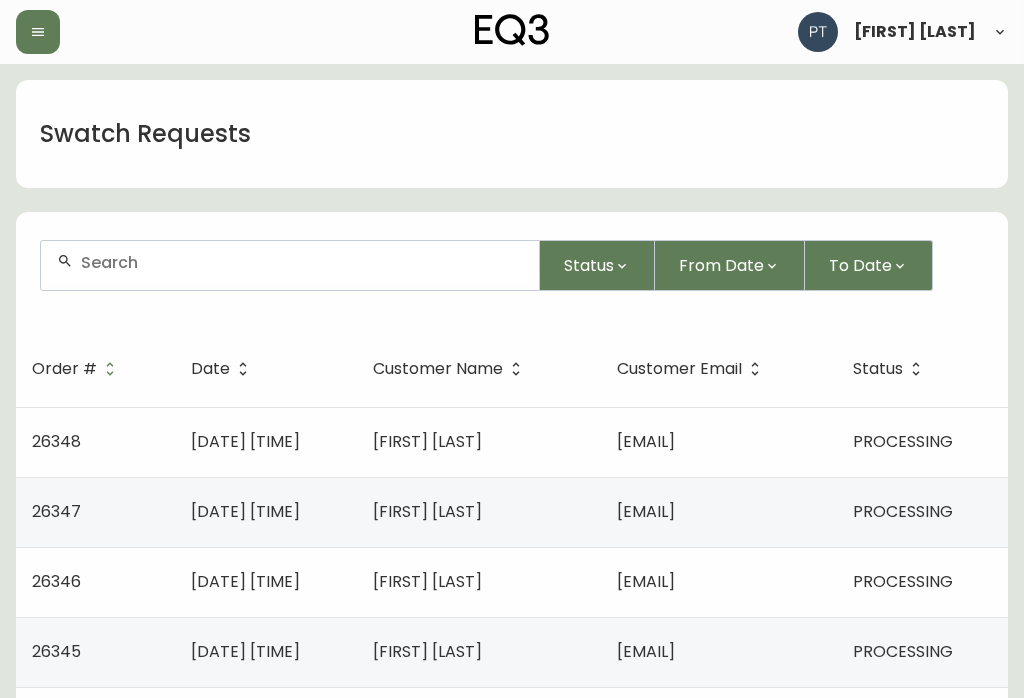 scroll, scrollTop: 0, scrollLeft: 0, axis: both 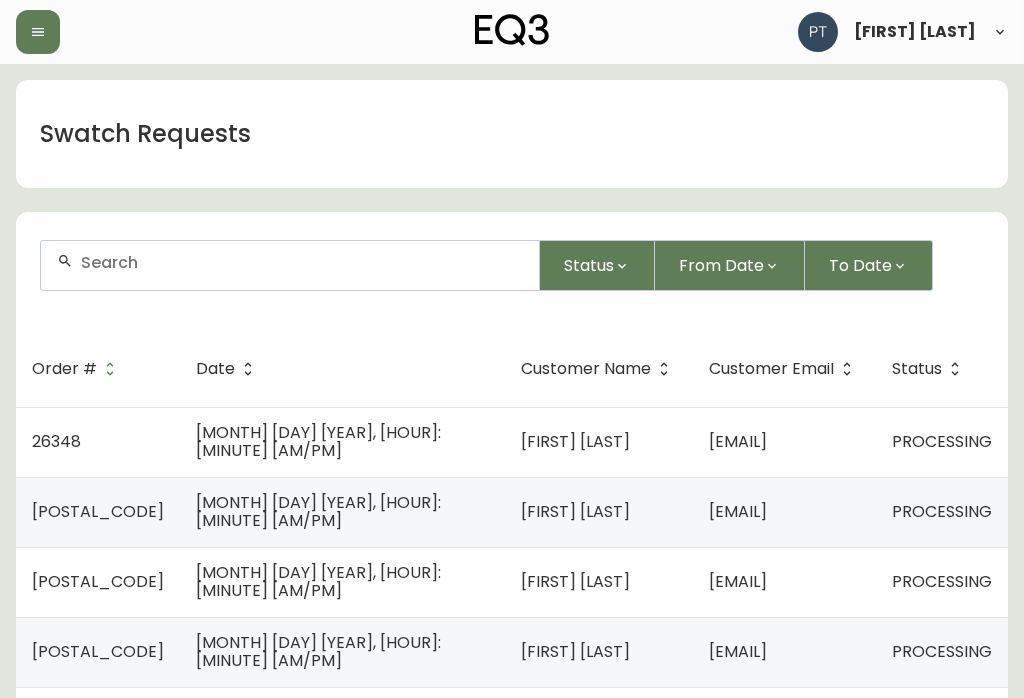 click on "[EMAIL]" at bounding box center [784, 442] 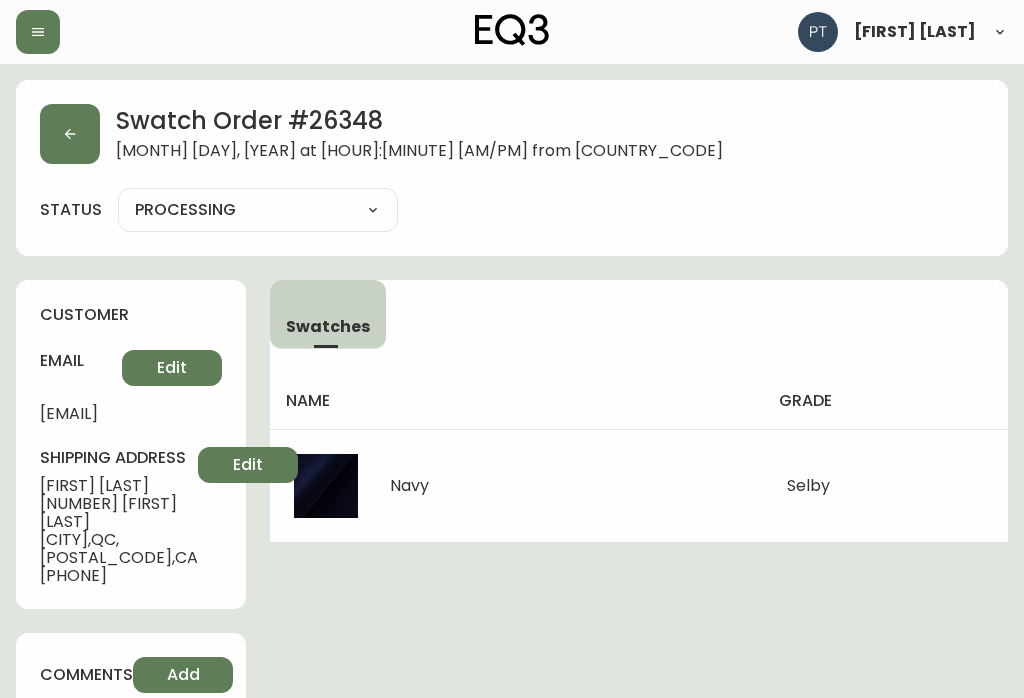 click at bounding box center (70, 134) 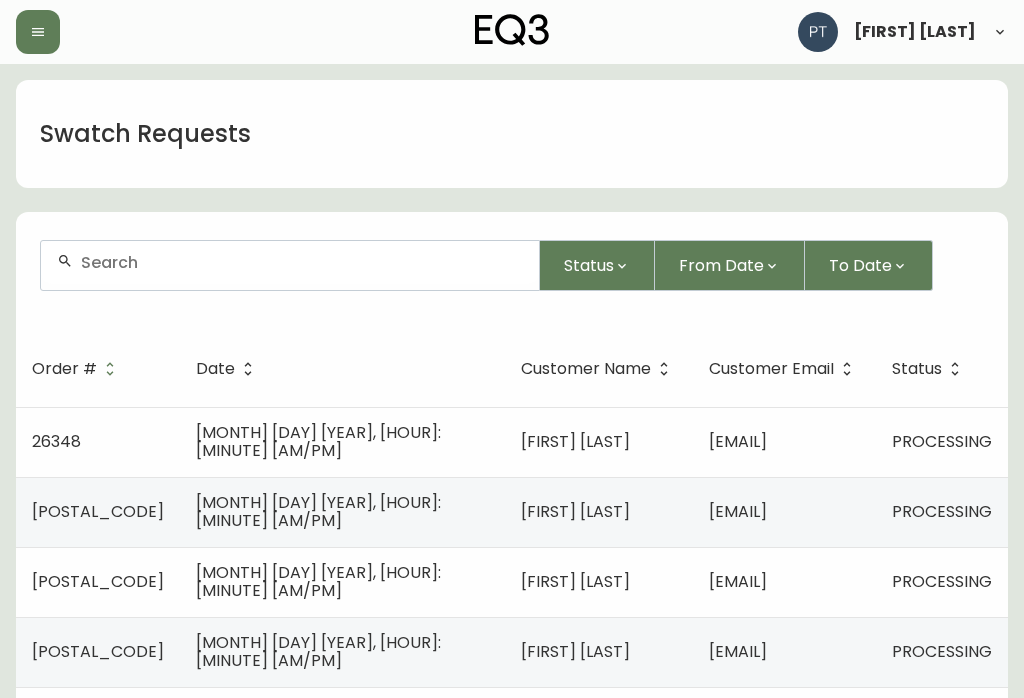 click on "[EMAIL]" at bounding box center [784, 512] 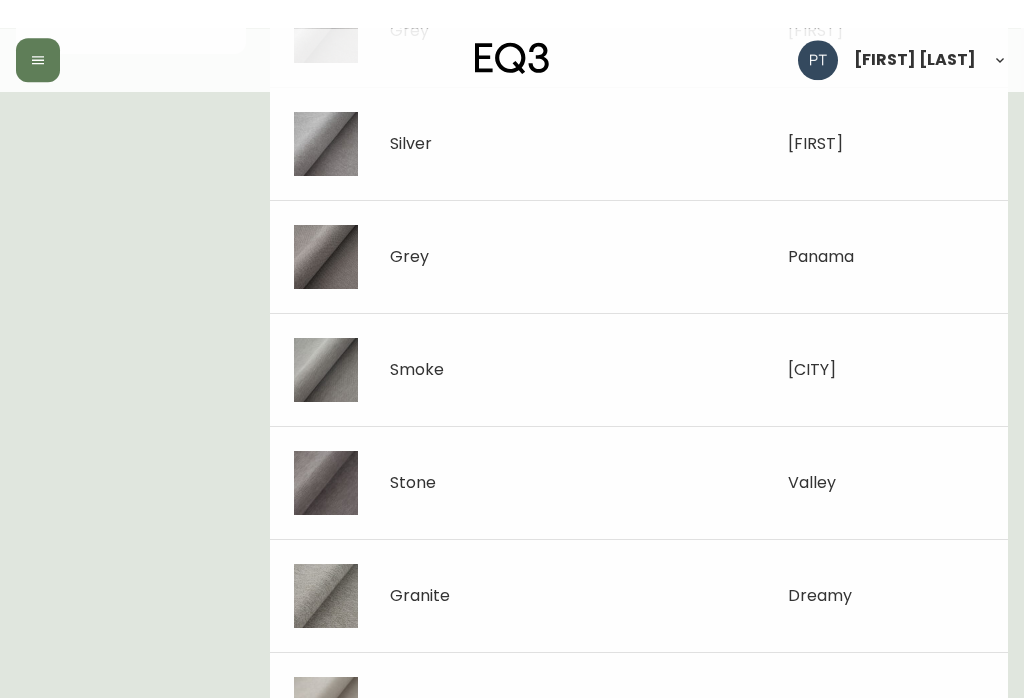 scroll, scrollTop: 0, scrollLeft: 0, axis: both 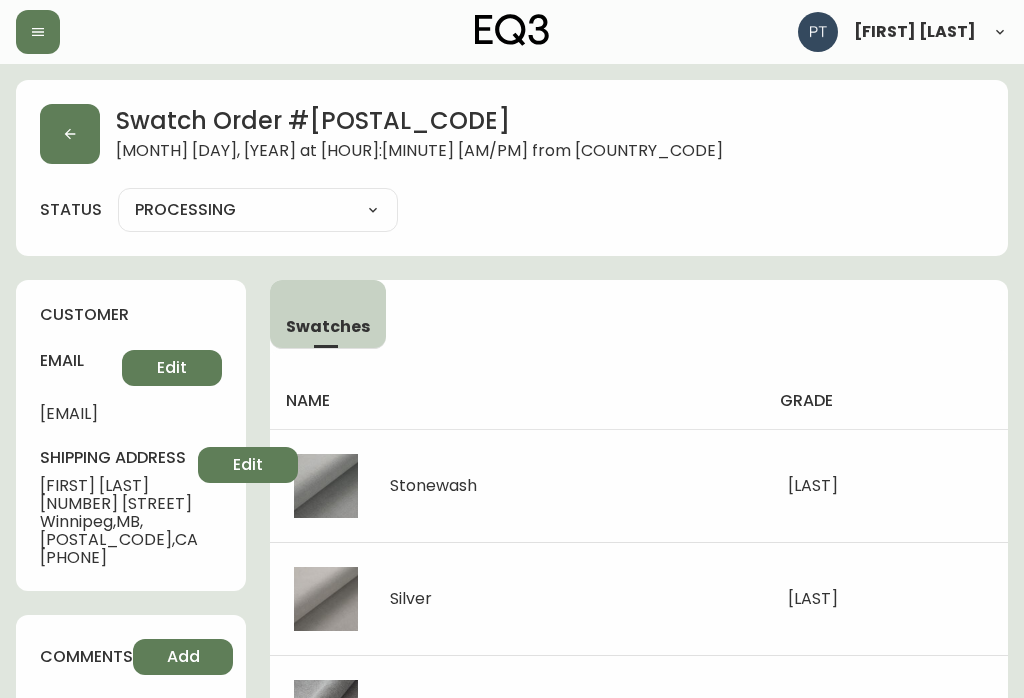 click at bounding box center (70, 134) 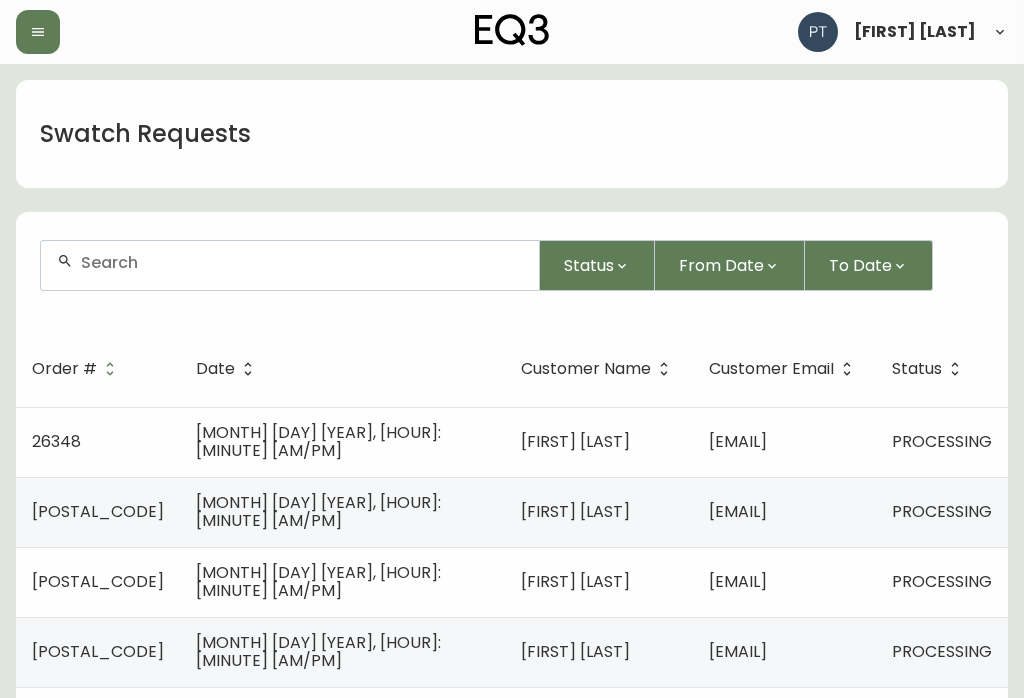 click on "[EMAIL]" at bounding box center (738, 581) 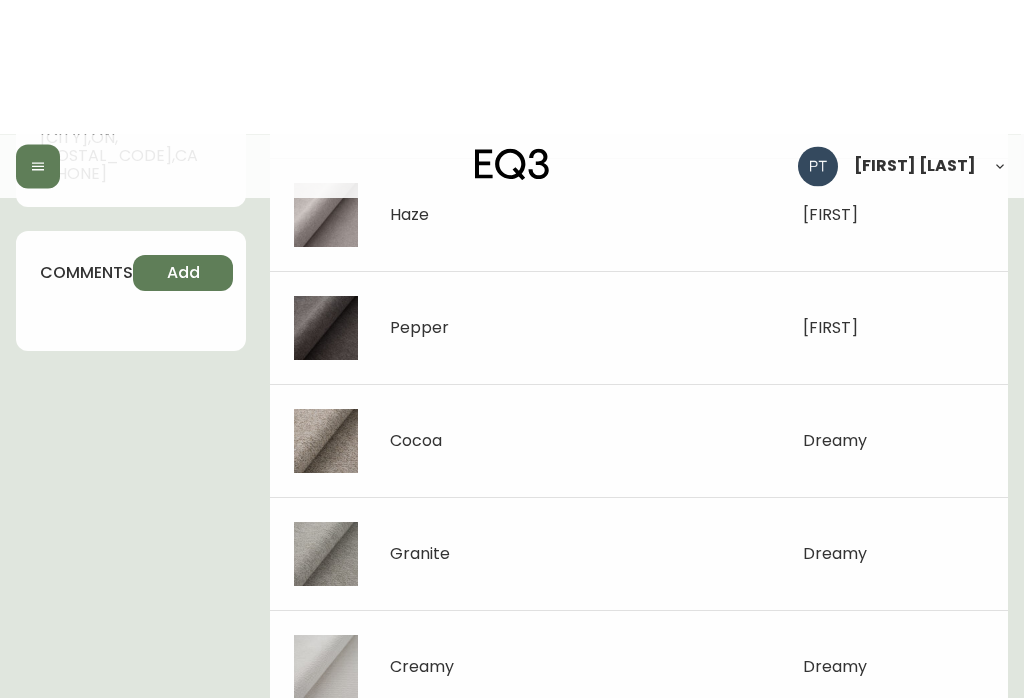 scroll, scrollTop: 0, scrollLeft: 0, axis: both 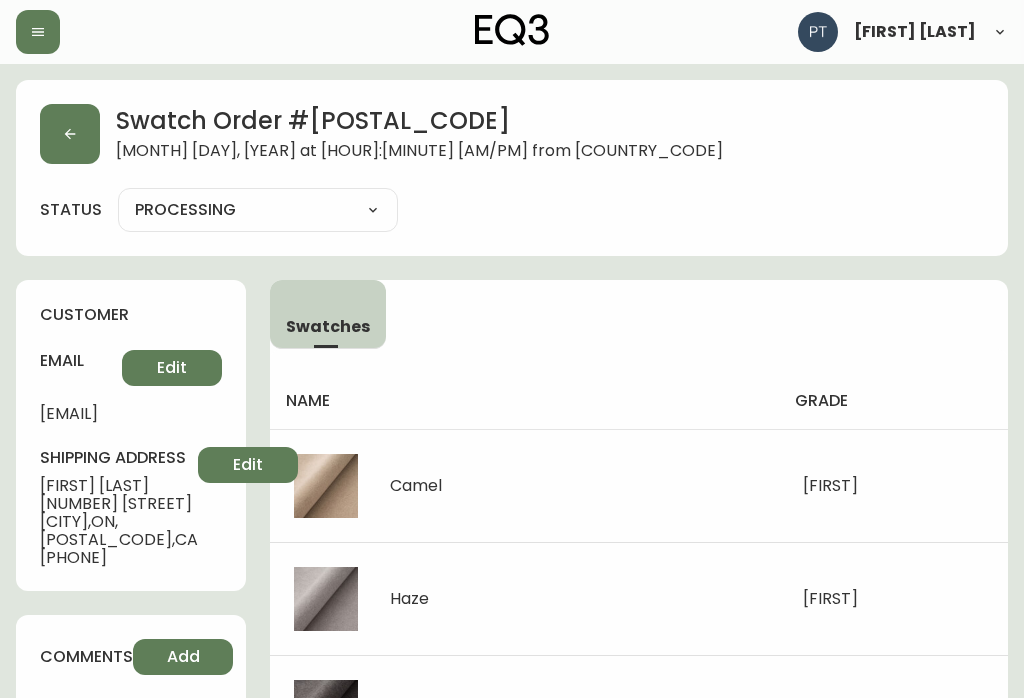 click at bounding box center (70, 134) 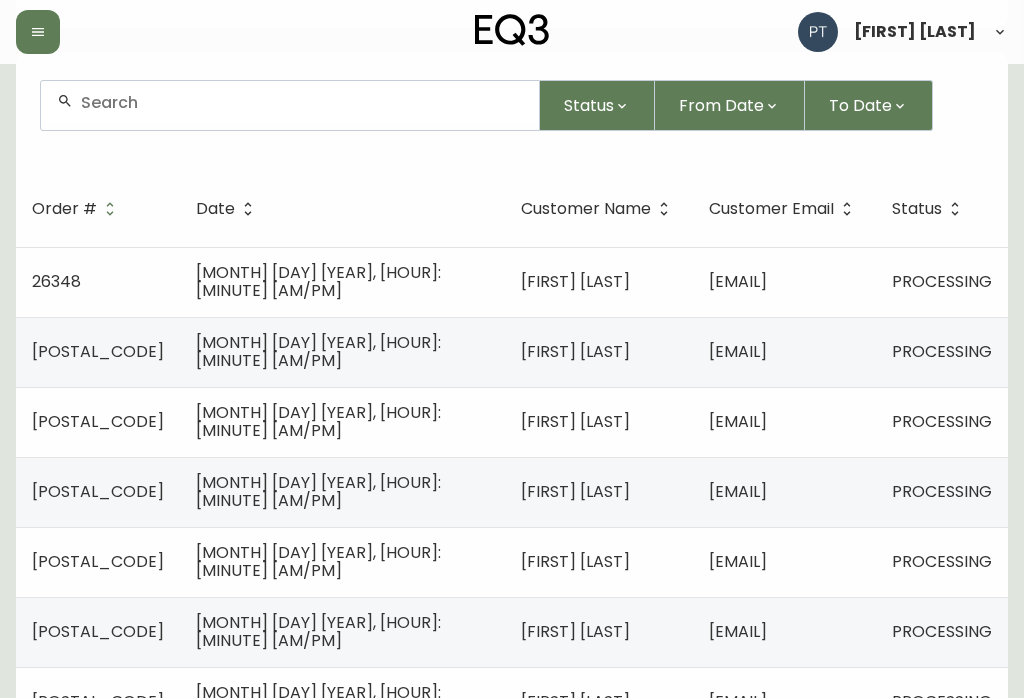 scroll, scrollTop: 165, scrollLeft: 0, axis: vertical 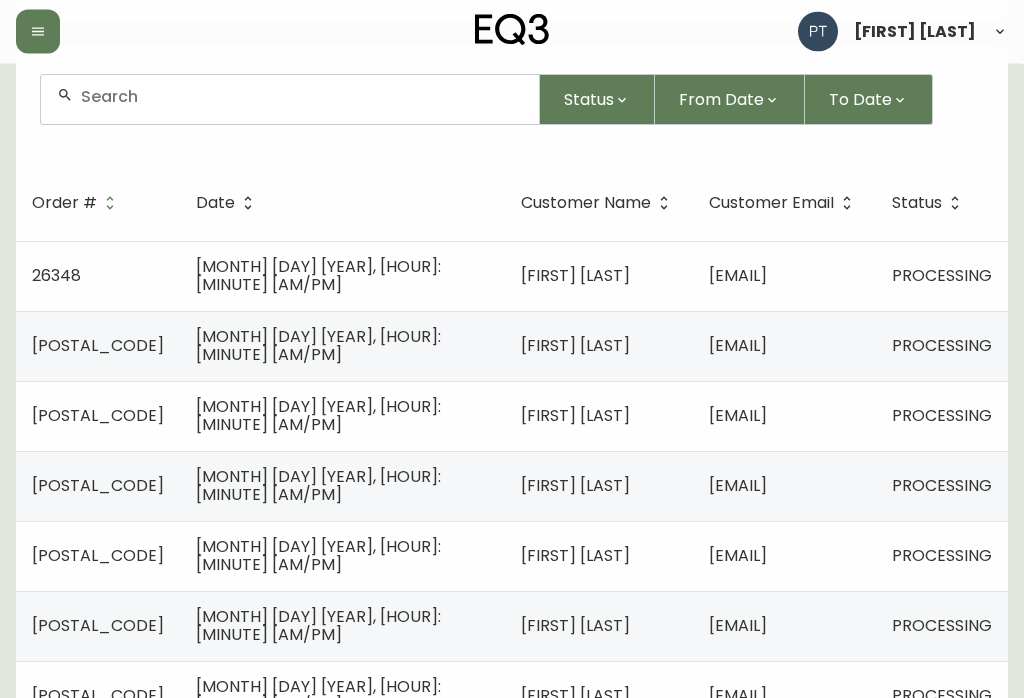click on "[MONTH] [DAY] [YEAR], [HOUR]:[MINUTE] [AM/PM]" at bounding box center [318, 486] 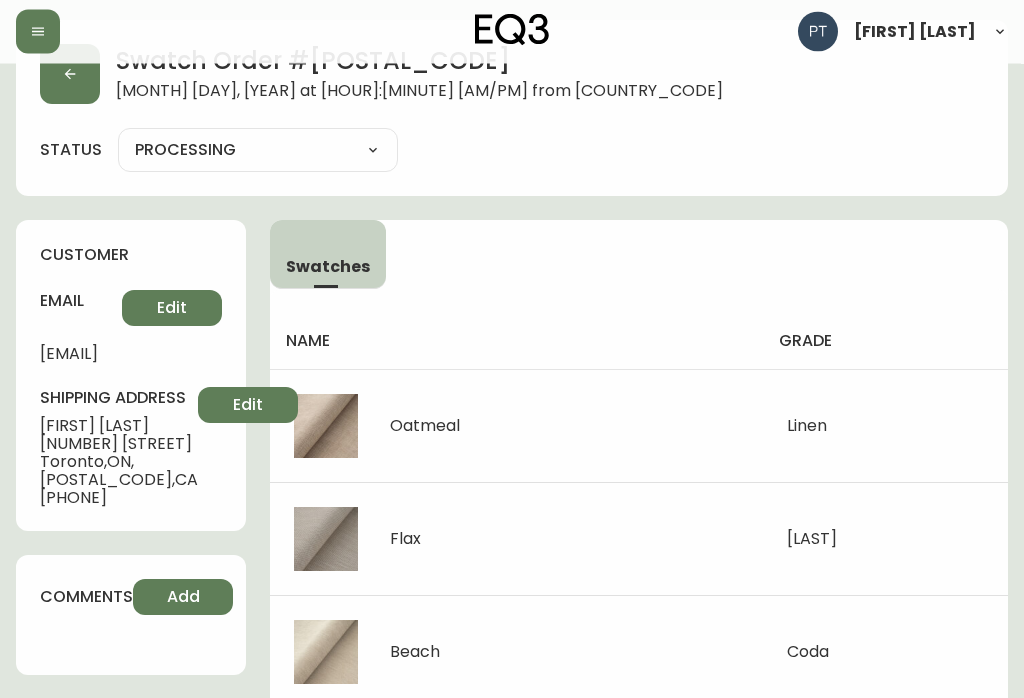 scroll, scrollTop: 0, scrollLeft: 0, axis: both 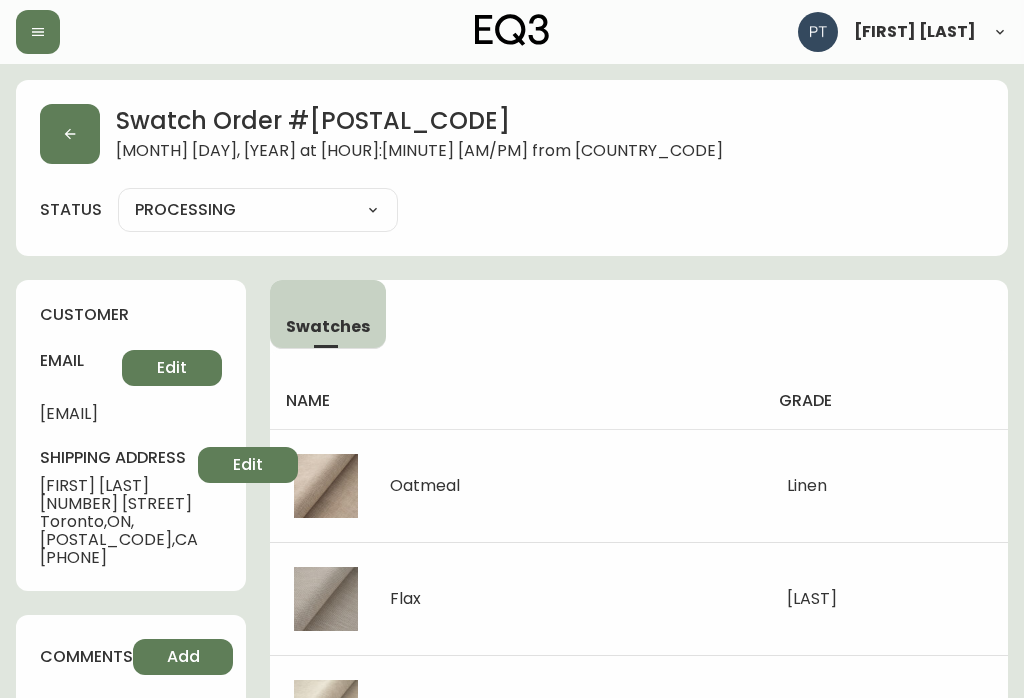 click at bounding box center [70, 134] 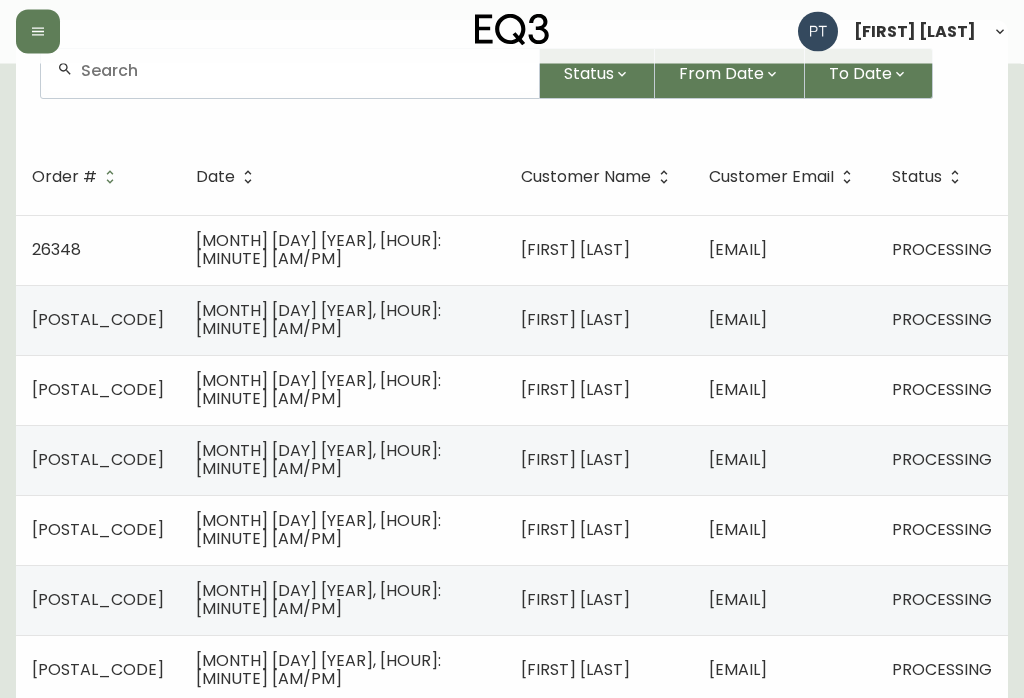 scroll, scrollTop: 194, scrollLeft: 0, axis: vertical 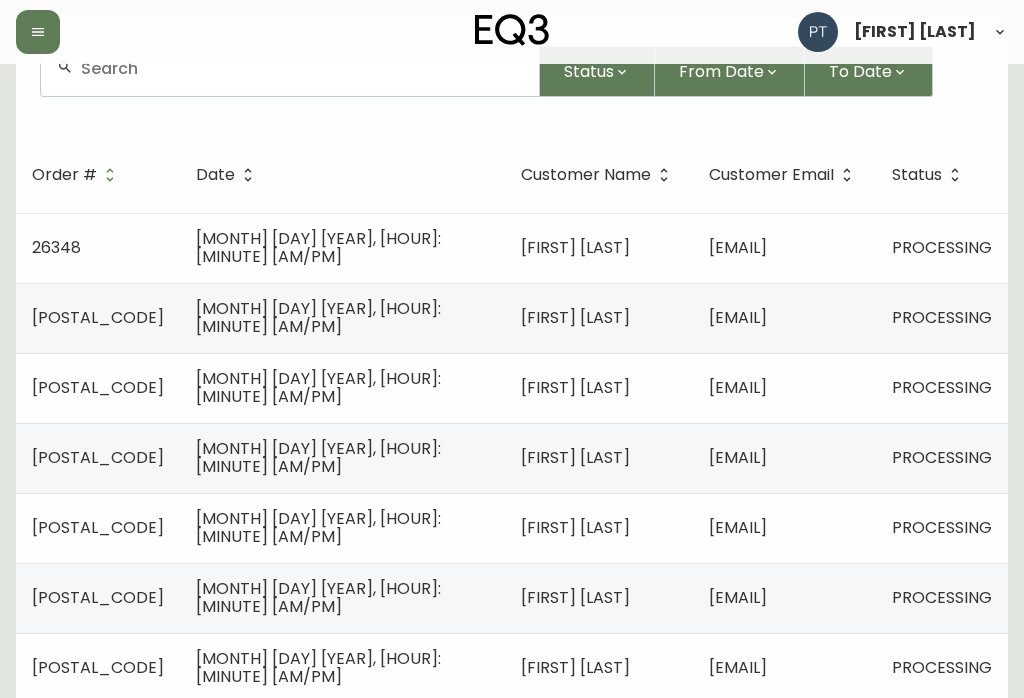 click on "[EMAIL]" at bounding box center (784, 528) 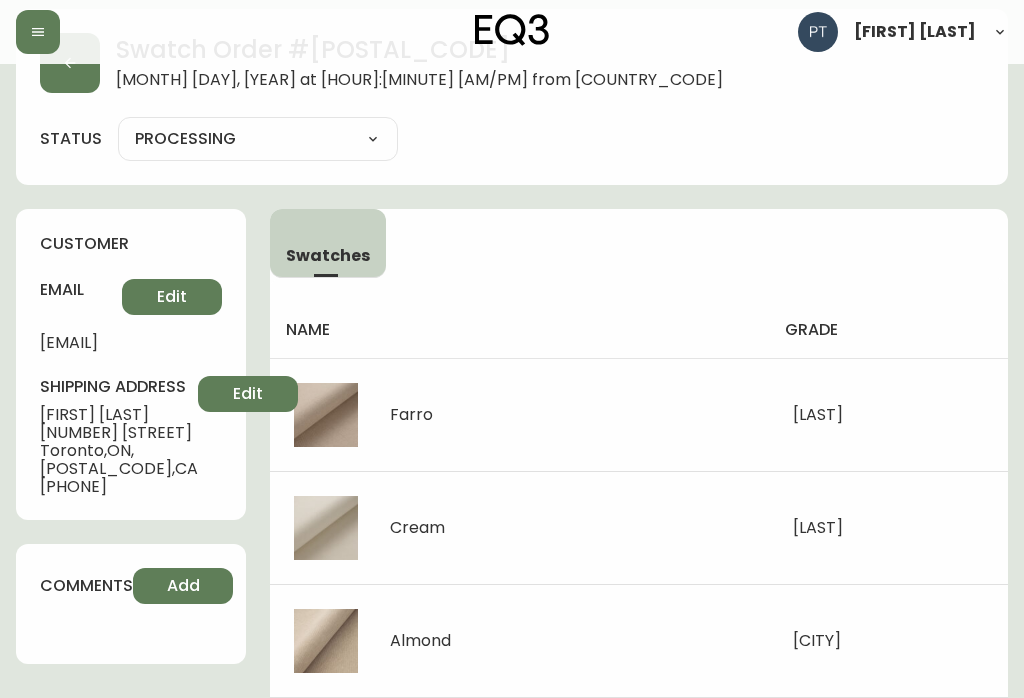 scroll, scrollTop: 0, scrollLeft: 0, axis: both 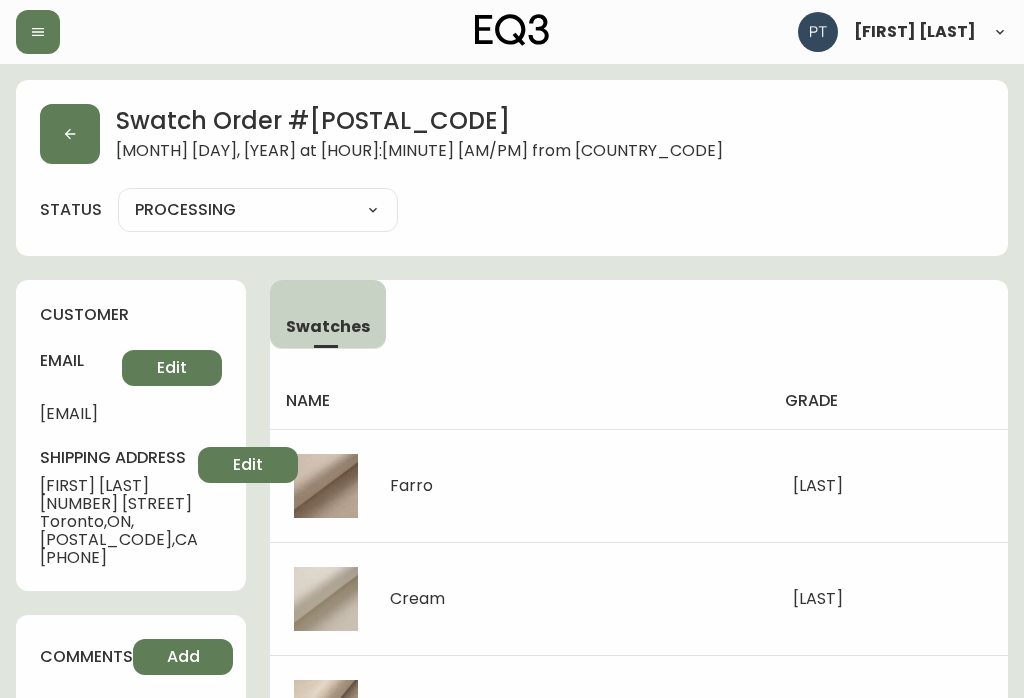 click at bounding box center (70, 134) 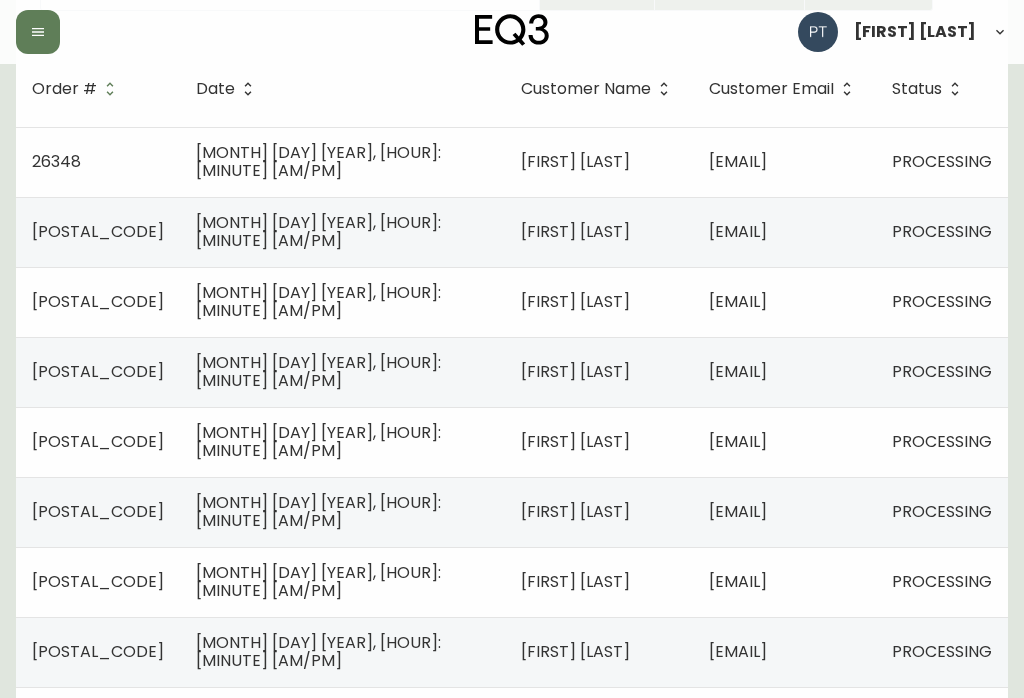 scroll, scrollTop: 315, scrollLeft: 0, axis: vertical 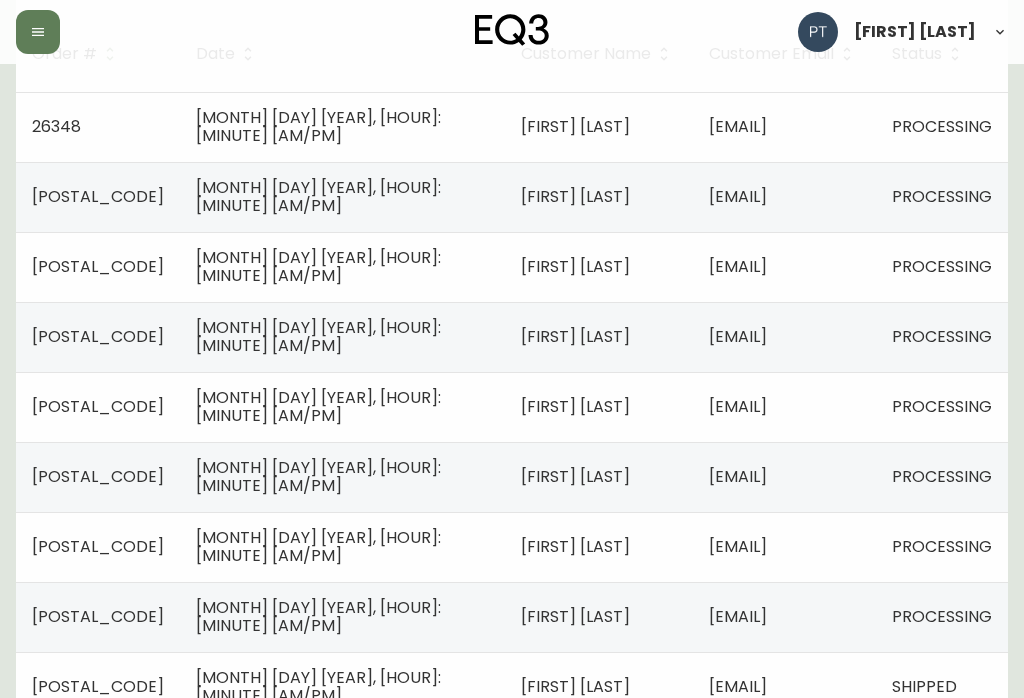 click on "[MONTH] [DAY] [YEAR], [HOUR]:[MINUTE] [AM/PM]" at bounding box center [318, 476] 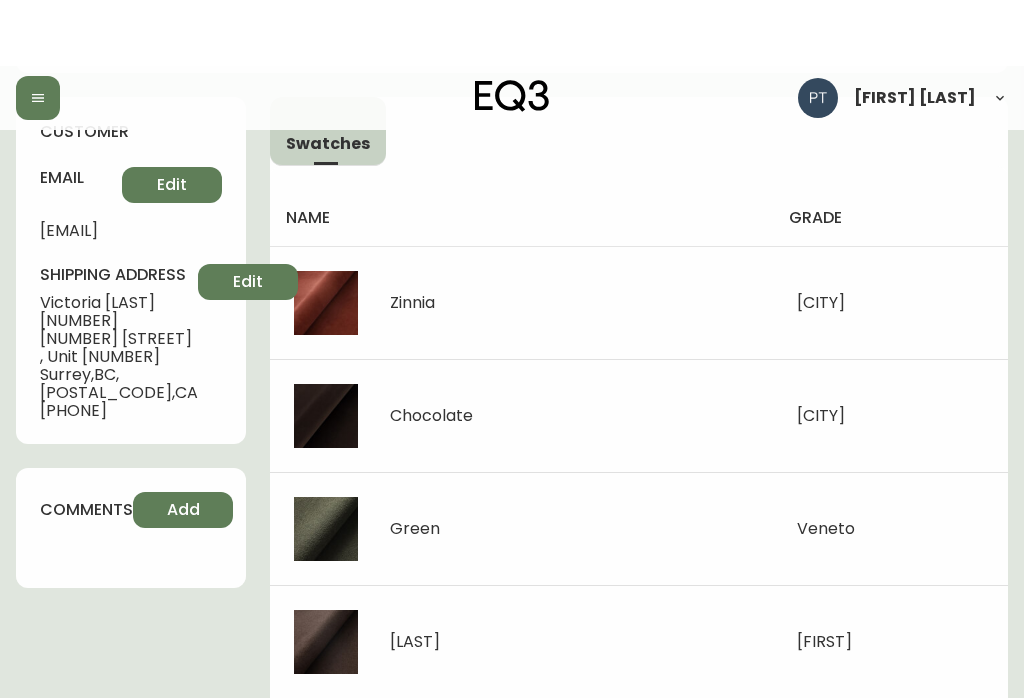 scroll, scrollTop: 0, scrollLeft: 0, axis: both 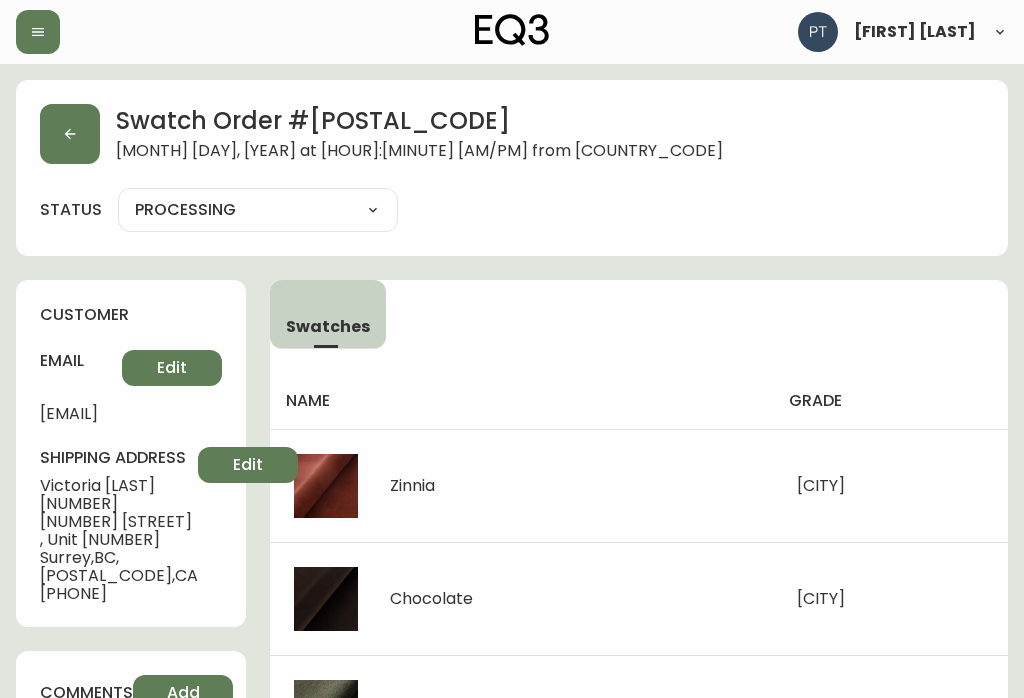 click 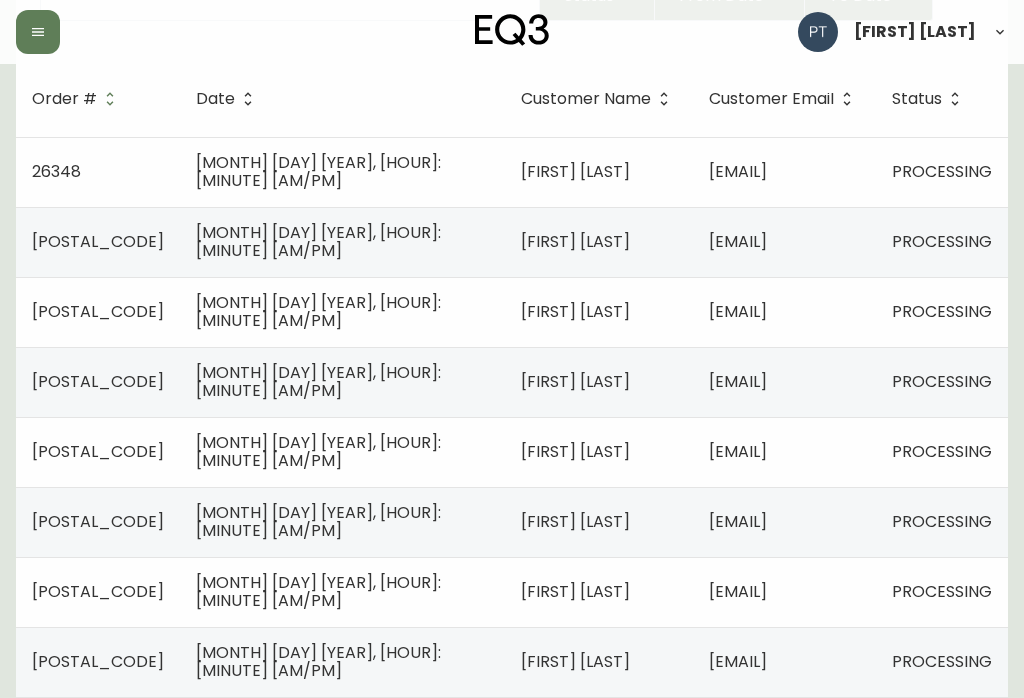 scroll, scrollTop: 296, scrollLeft: 0, axis: vertical 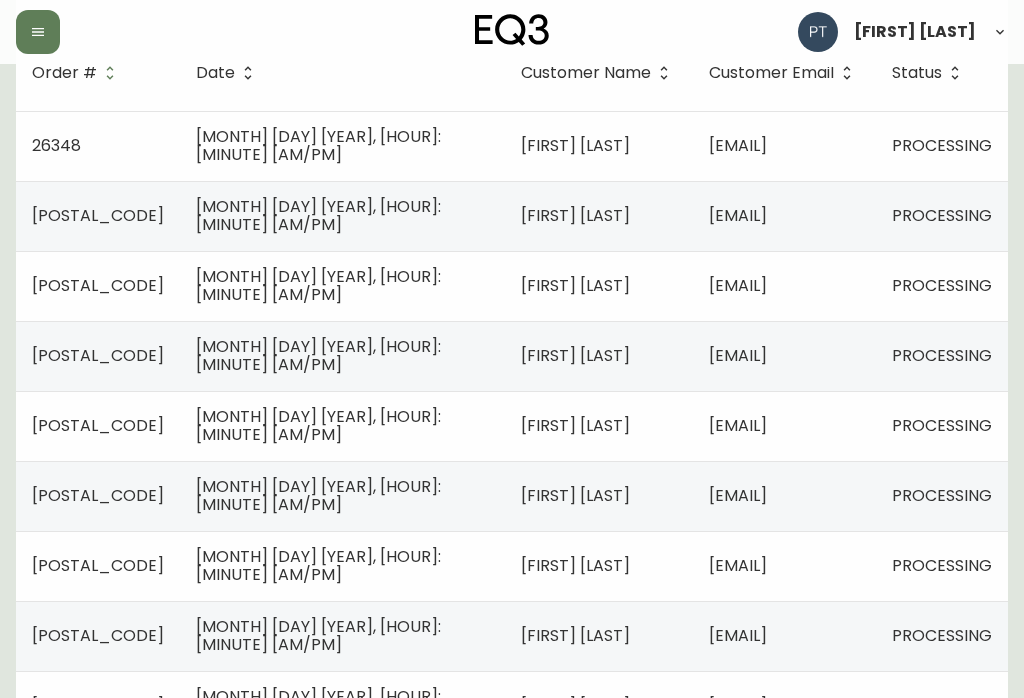 click on "[EMAIL]" at bounding box center [738, 565] 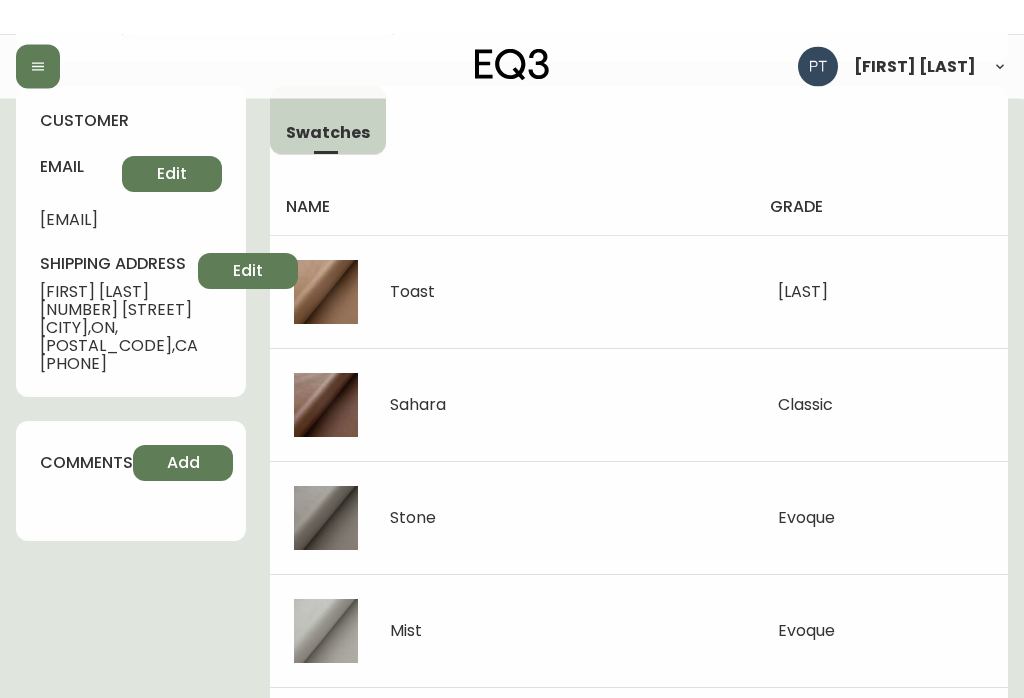 scroll, scrollTop: 0, scrollLeft: 0, axis: both 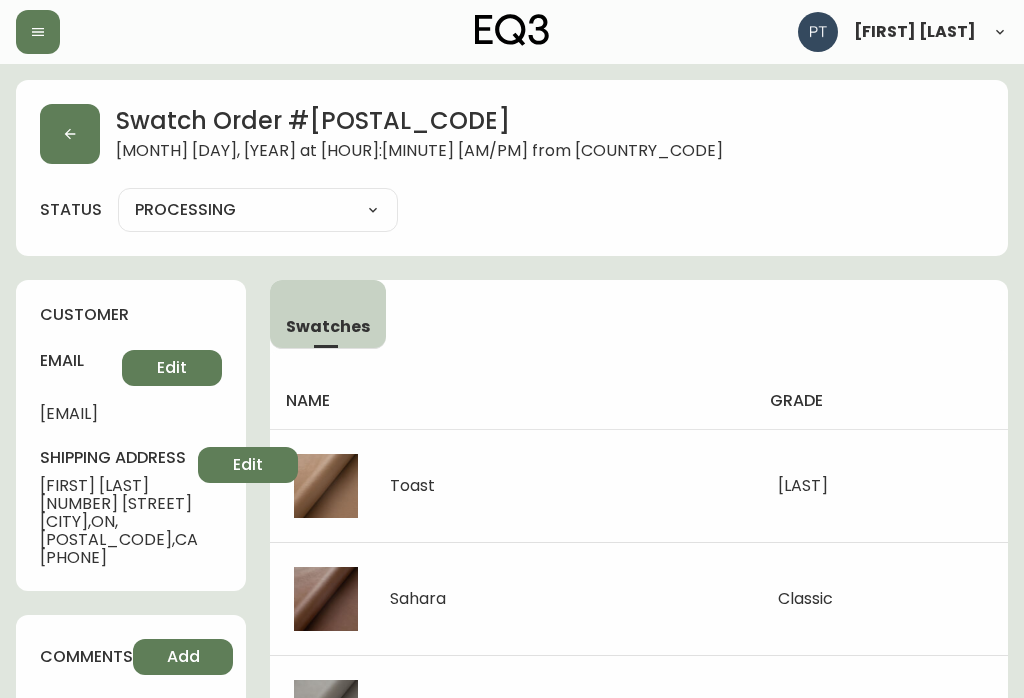 click on "[LAST]" at bounding box center (881, 485) 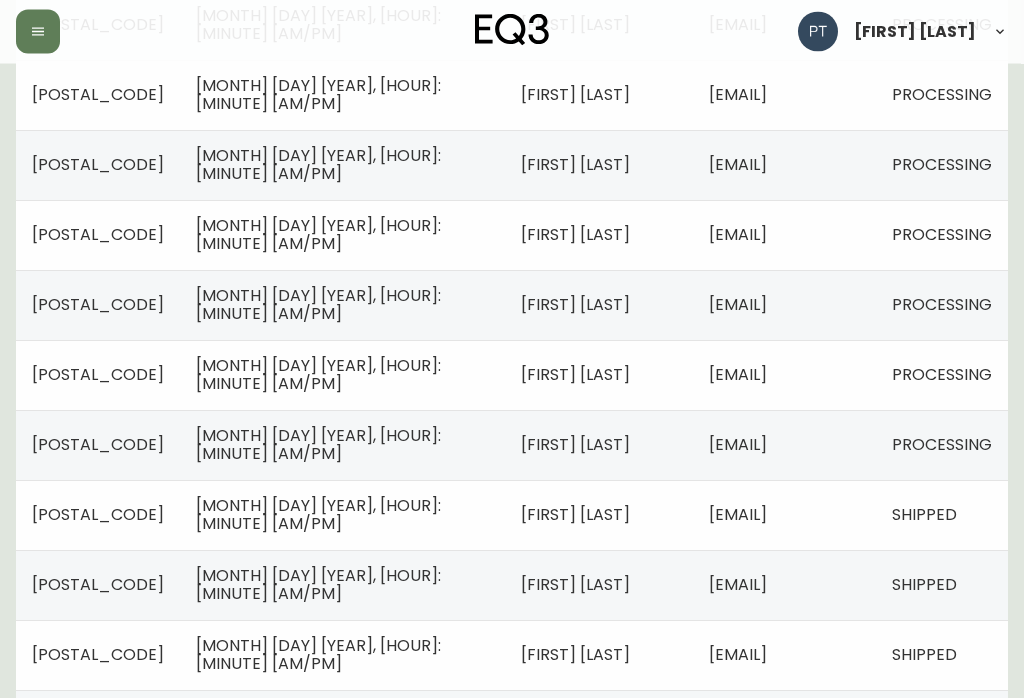 scroll, scrollTop: 502, scrollLeft: 0, axis: vertical 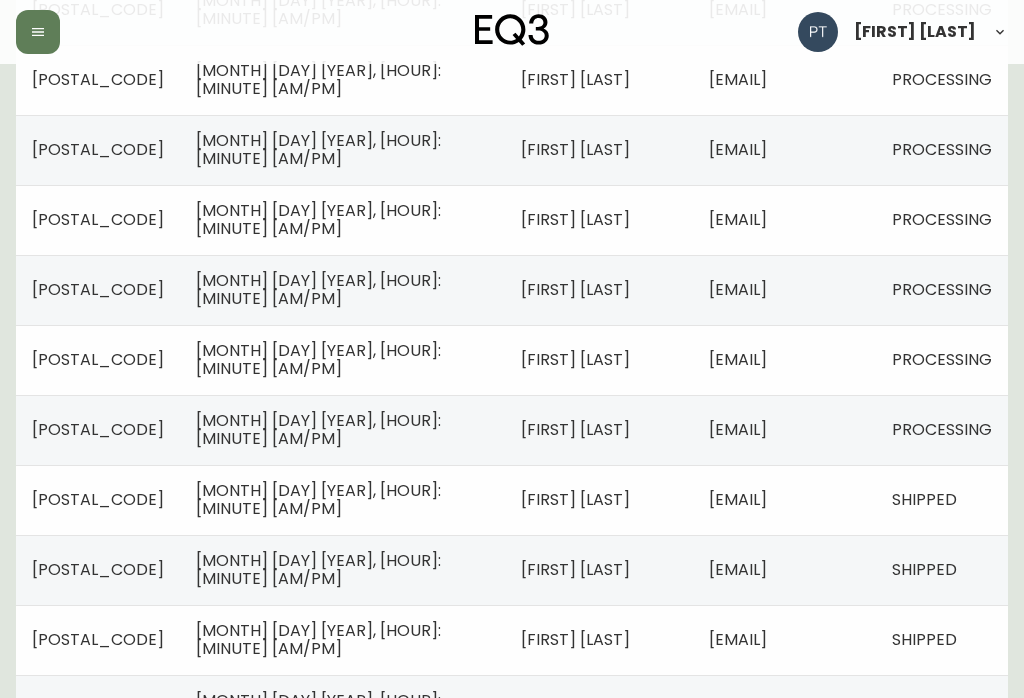 click on "PROCESSING" at bounding box center [942, 429] 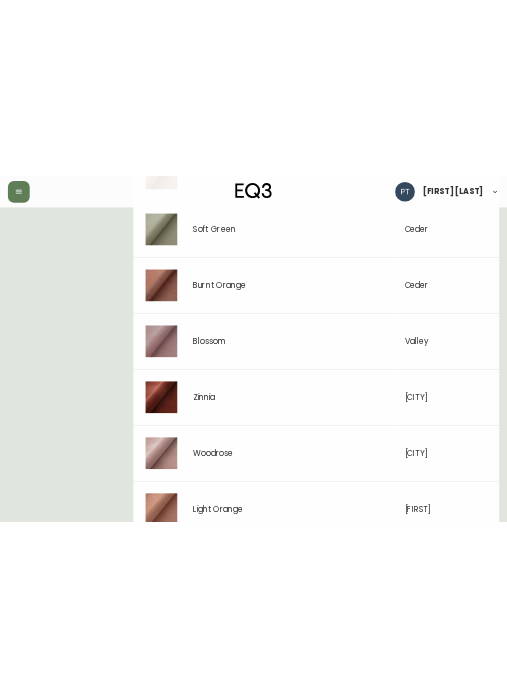 scroll, scrollTop: 823, scrollLeft: 0, axis: vertical 